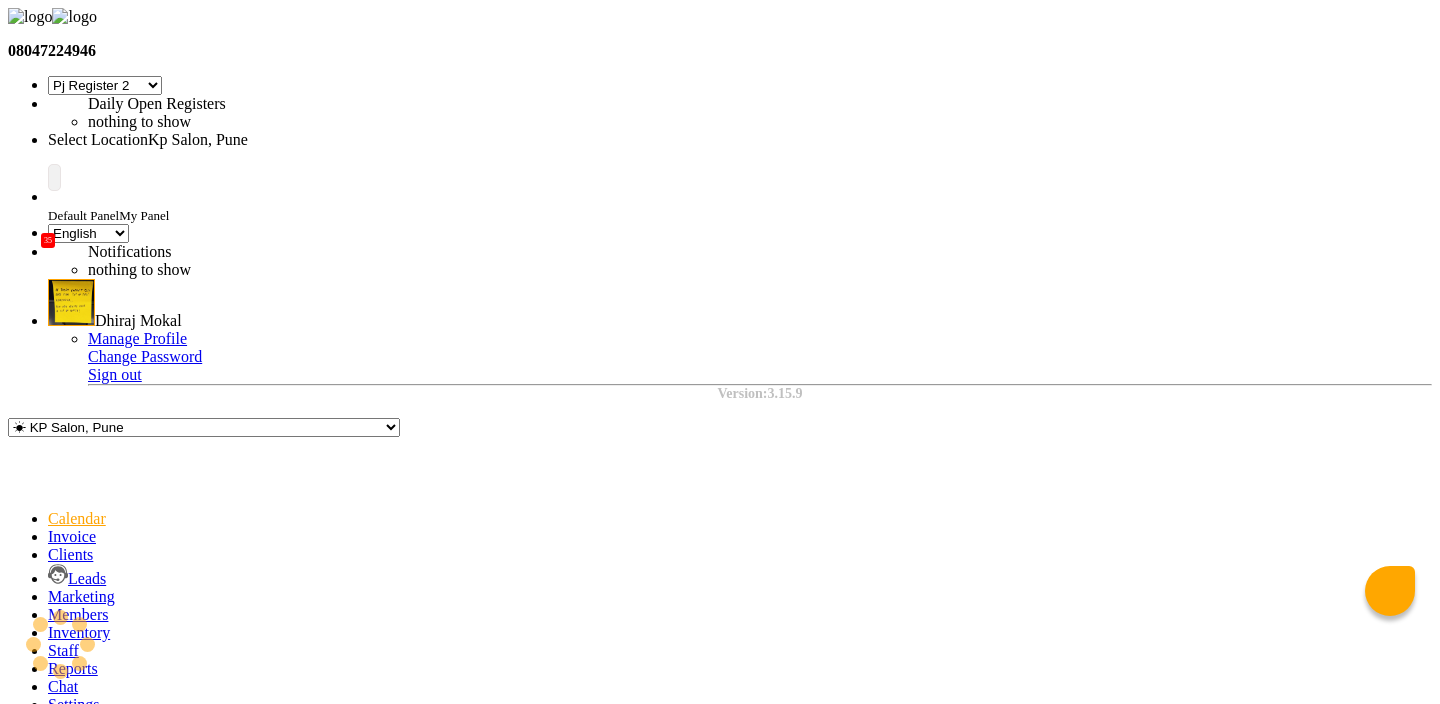 select on "15" 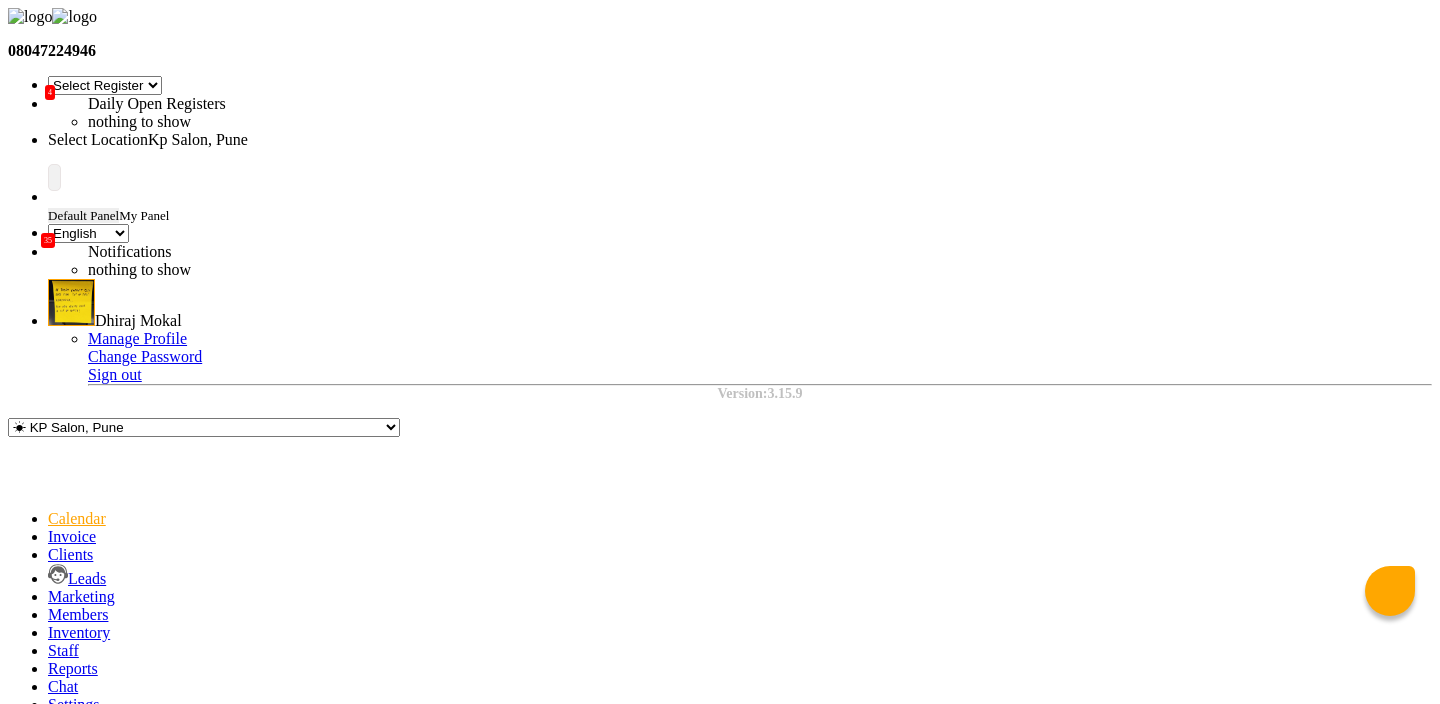 scroll, scrollTop: 1526, scrollLeft: 0, axis: vertical 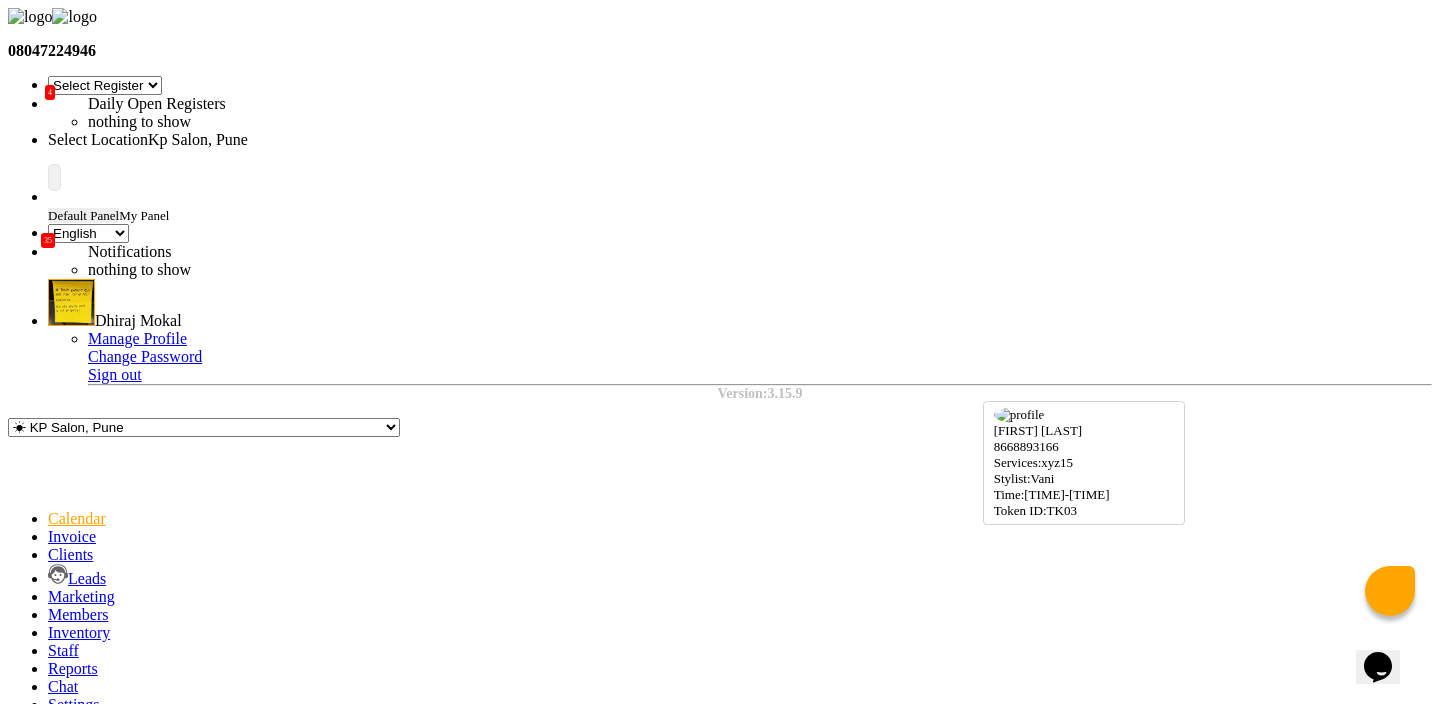 click on "[FIRST] [LAST], [CODE], [TIME]-[TIME], [CODE]" at bounding box center [875, 2187] 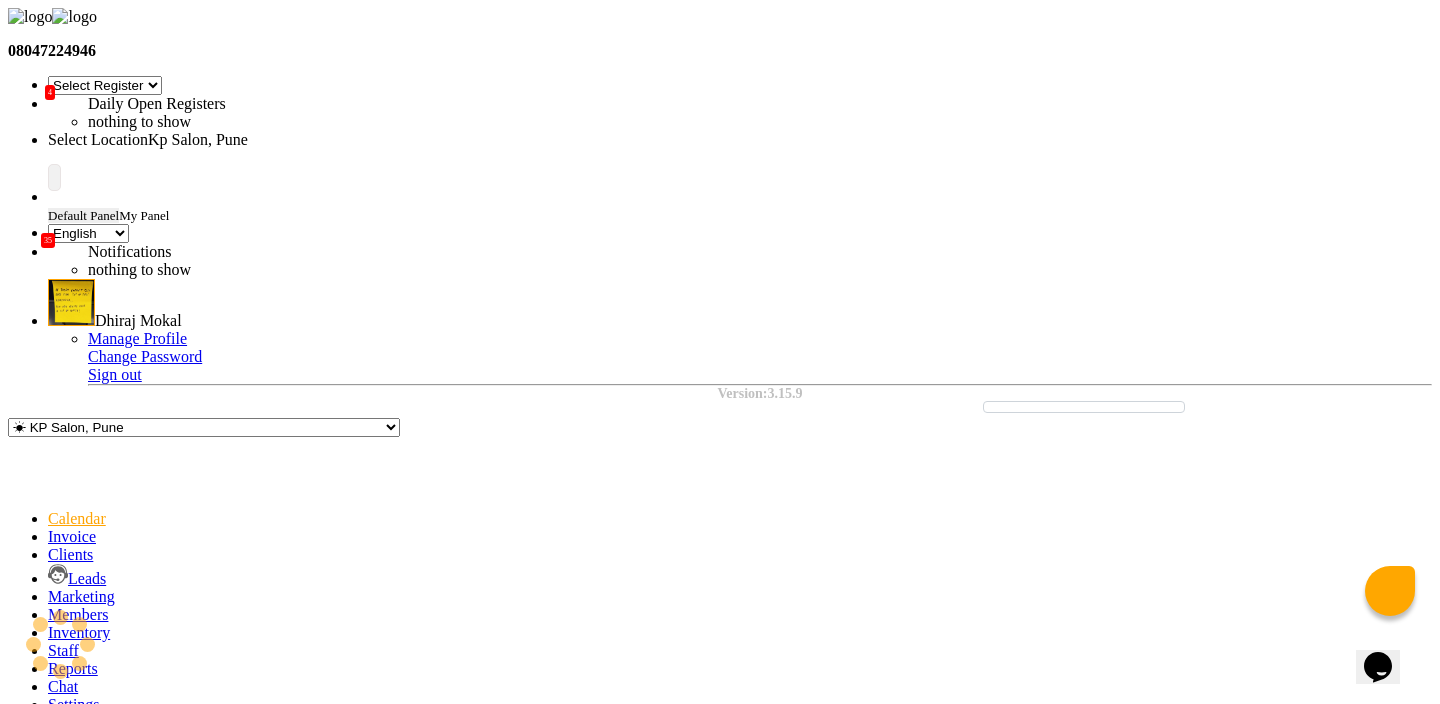 select on "7" 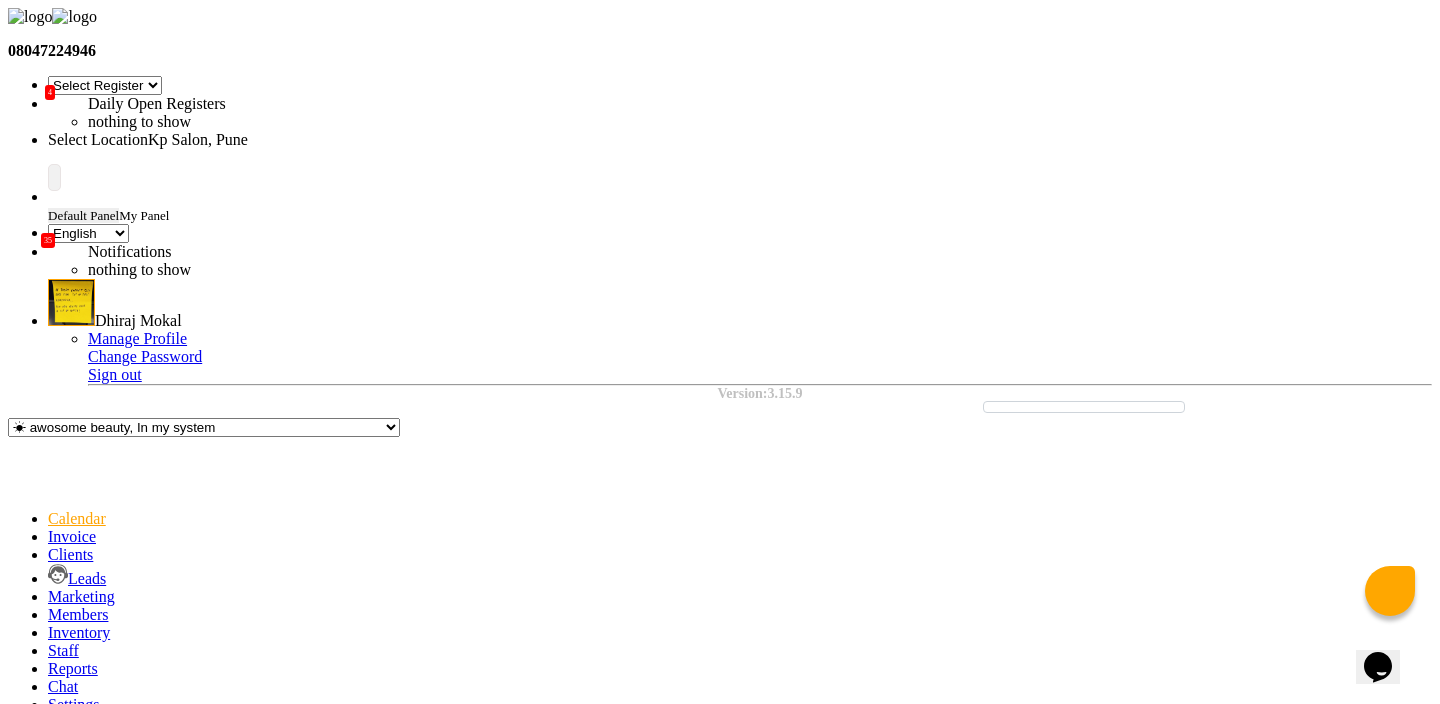 click 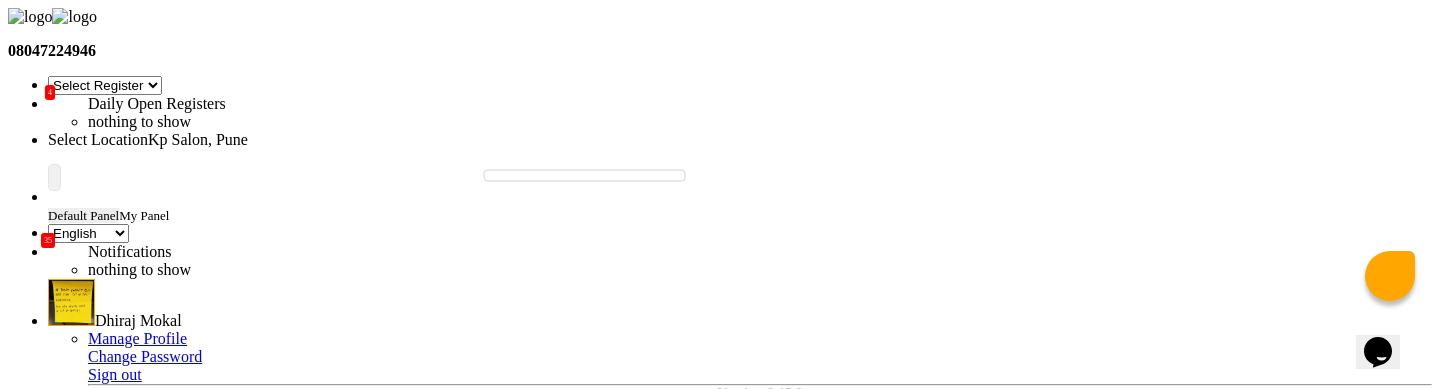 scroll, scrollTop: 123, scrollLeft: 0, axis: vertical 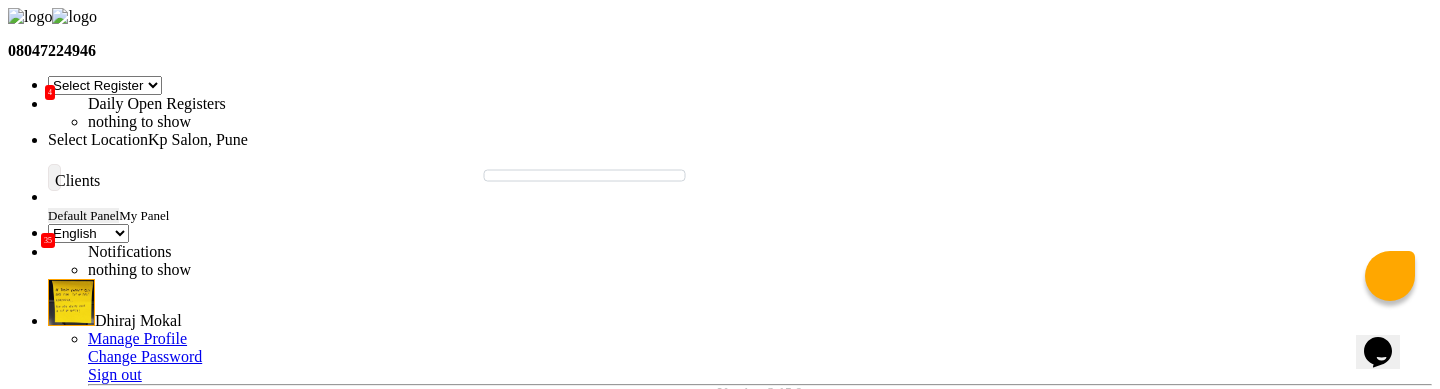 click 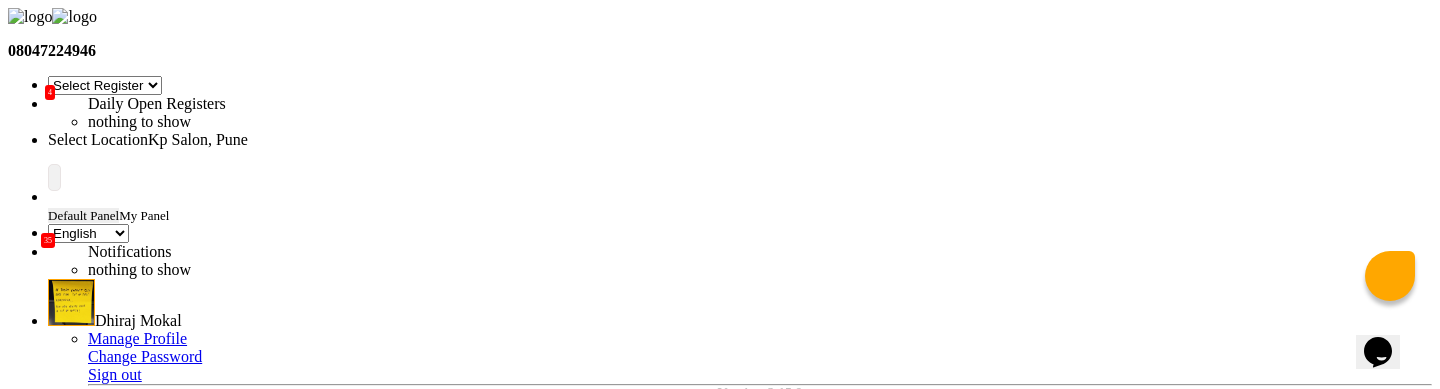 click on "[FIRST] [LAST]" 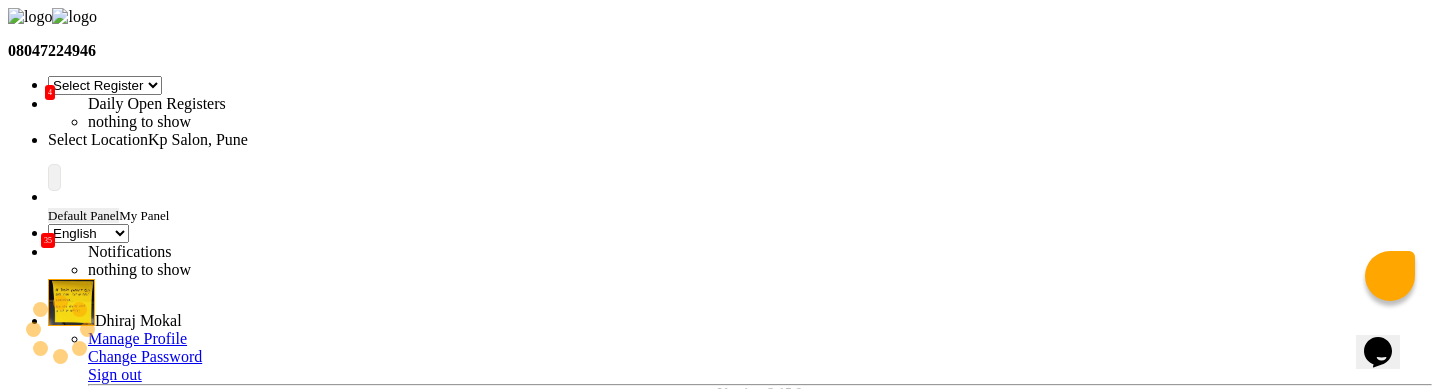 scroll, scrollTop: 0, scrollLeft: 206, axis: horizontal 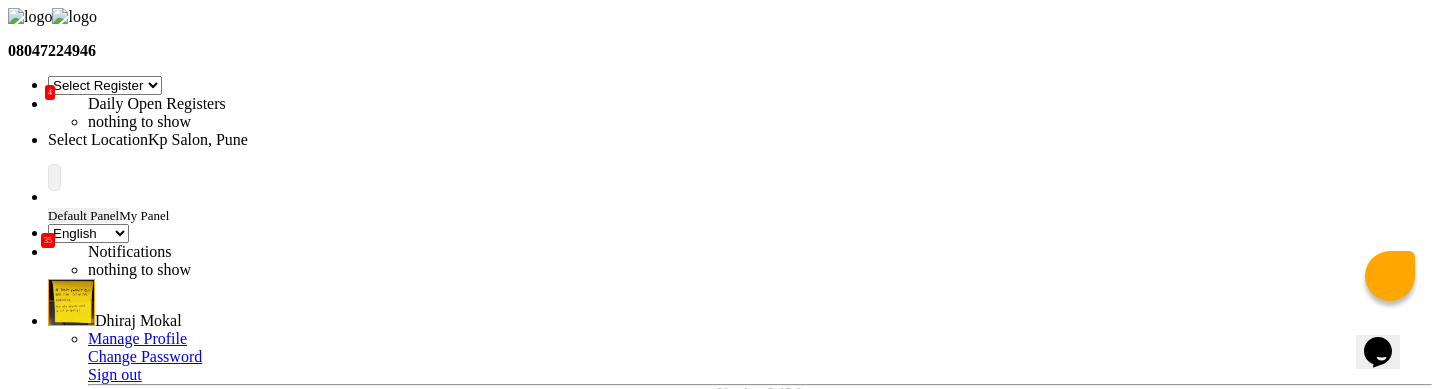 click 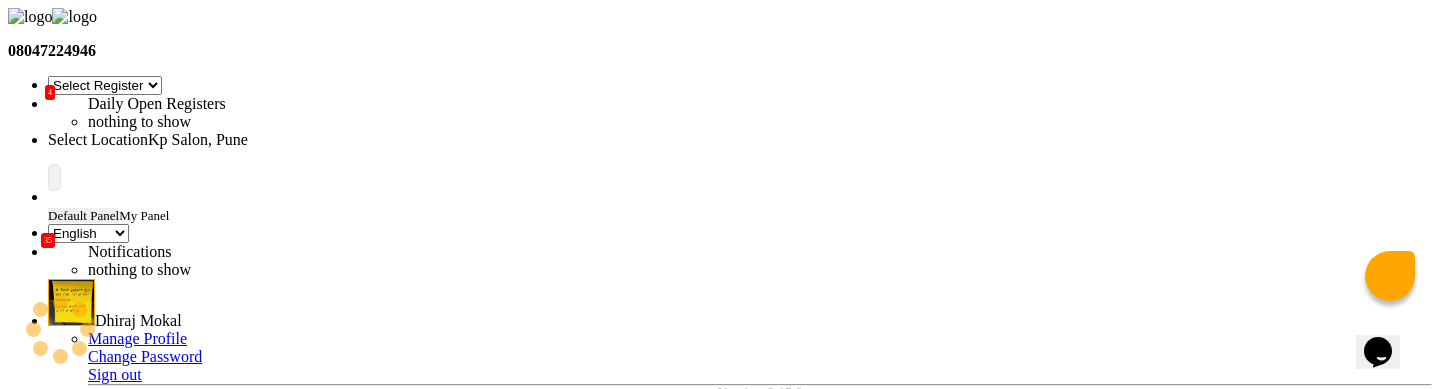 scroll, scrollTop: 0, scrollLeft: 206, axis: horizontal 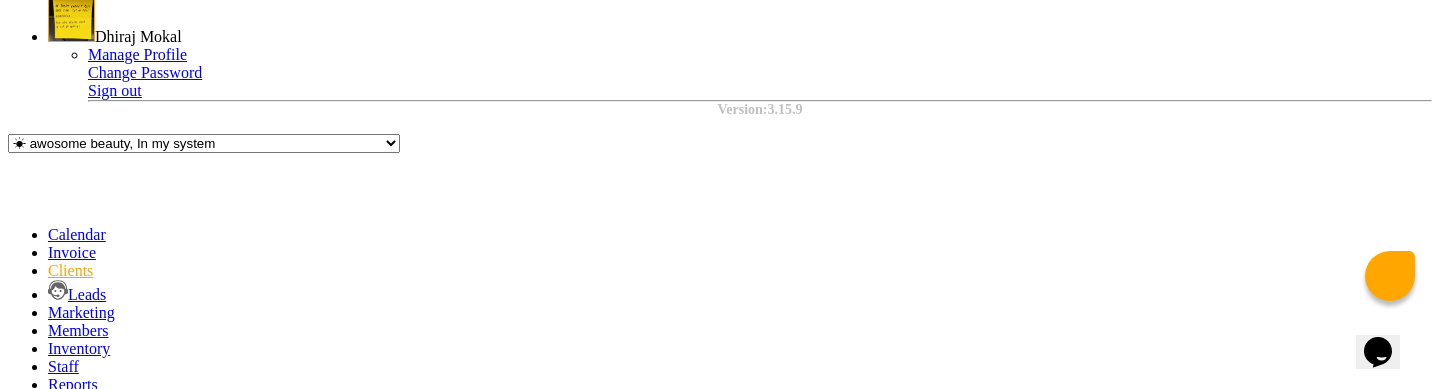click on "Provider not active" 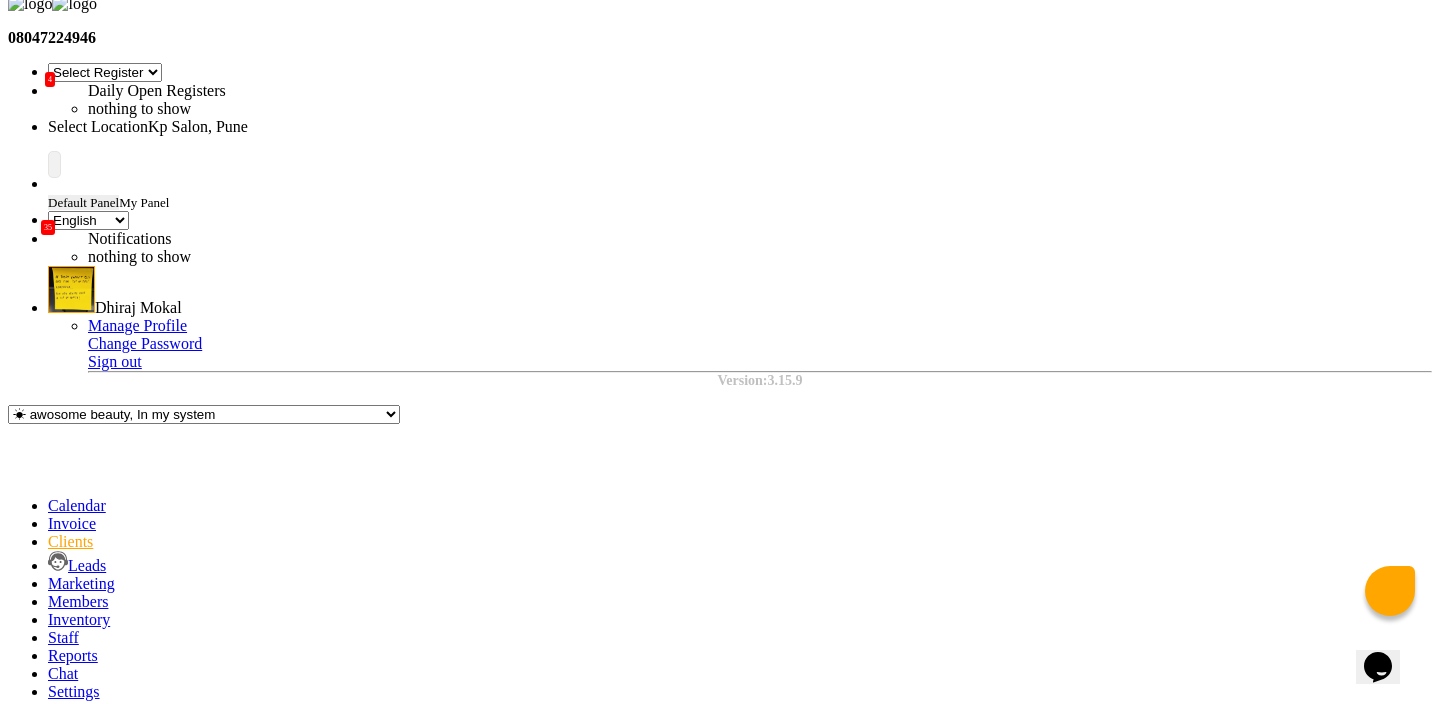 scroll, scrollTop: 0, scrollLeft: 0, axis: both 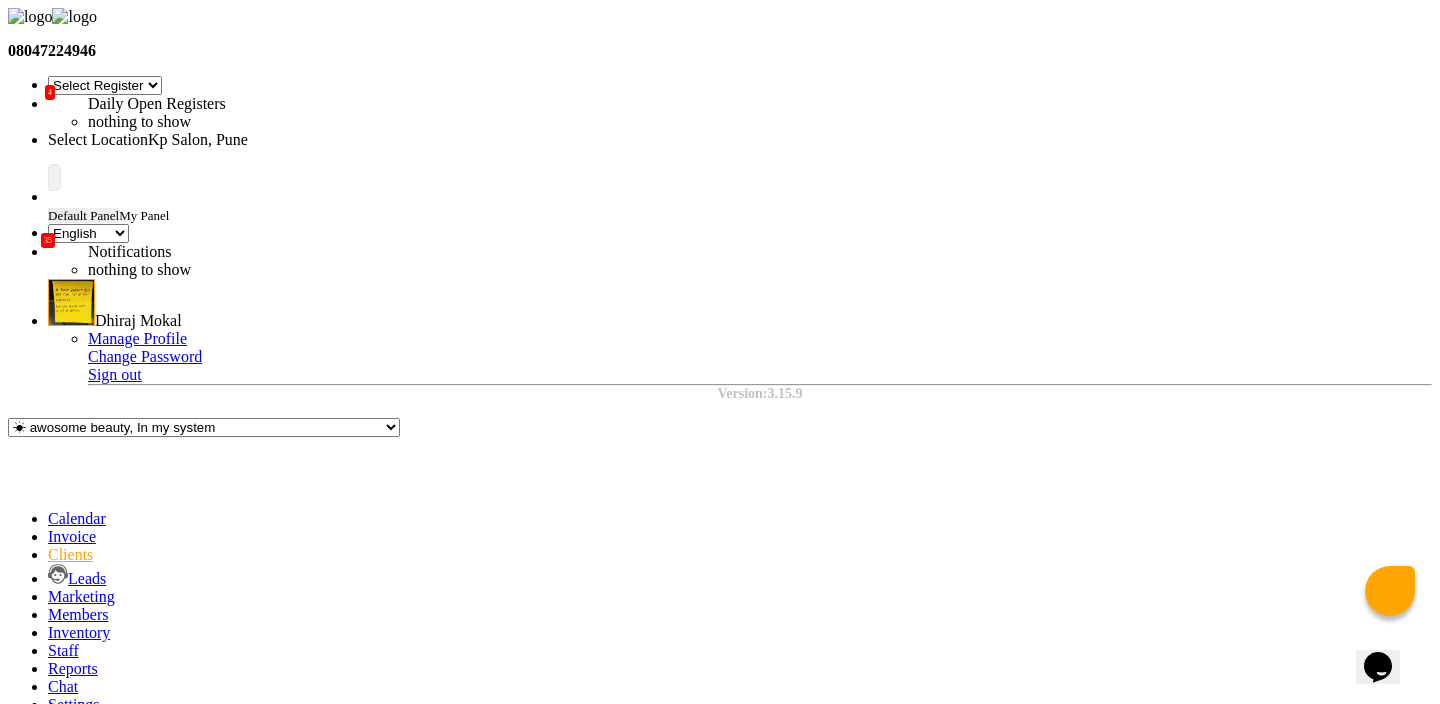 click on "sant" 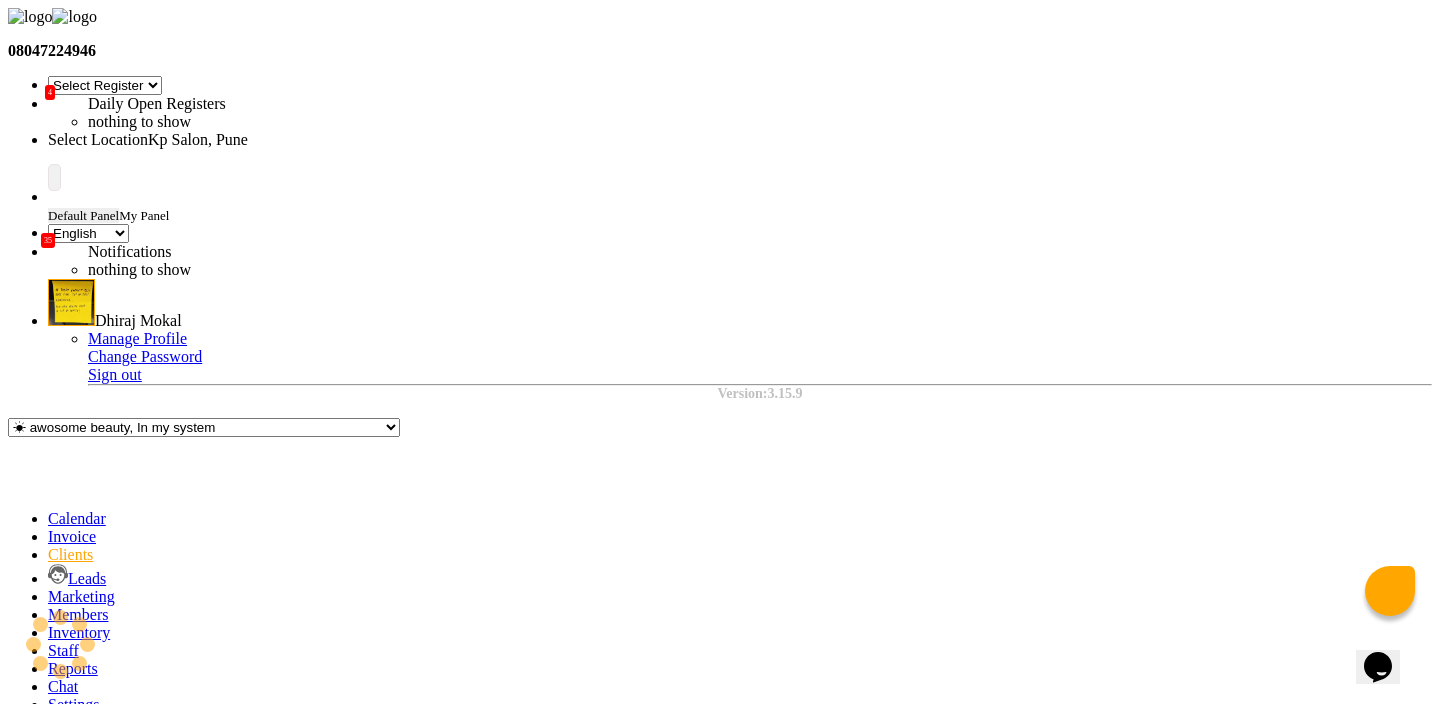 scroll, scrollTop: 0, scrollLeft: 206, axis: horizontal 